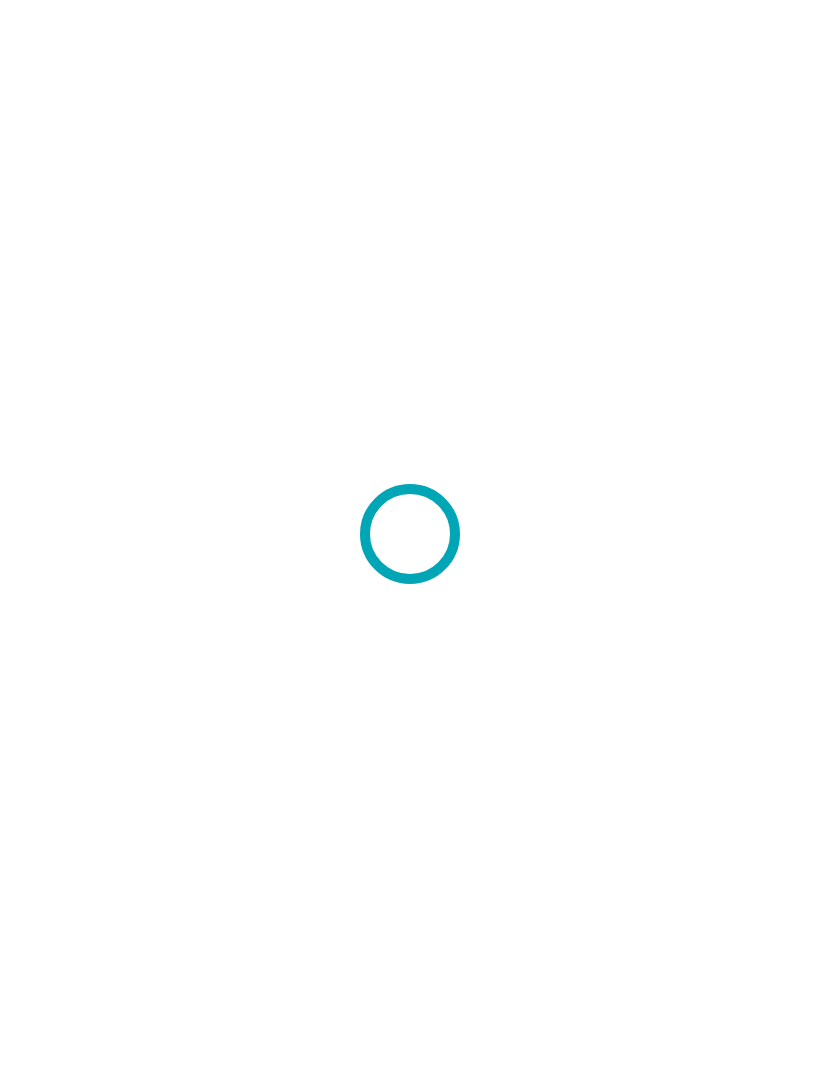 scroll, scrollTop: 0, scrollLeft: 0, axis: both 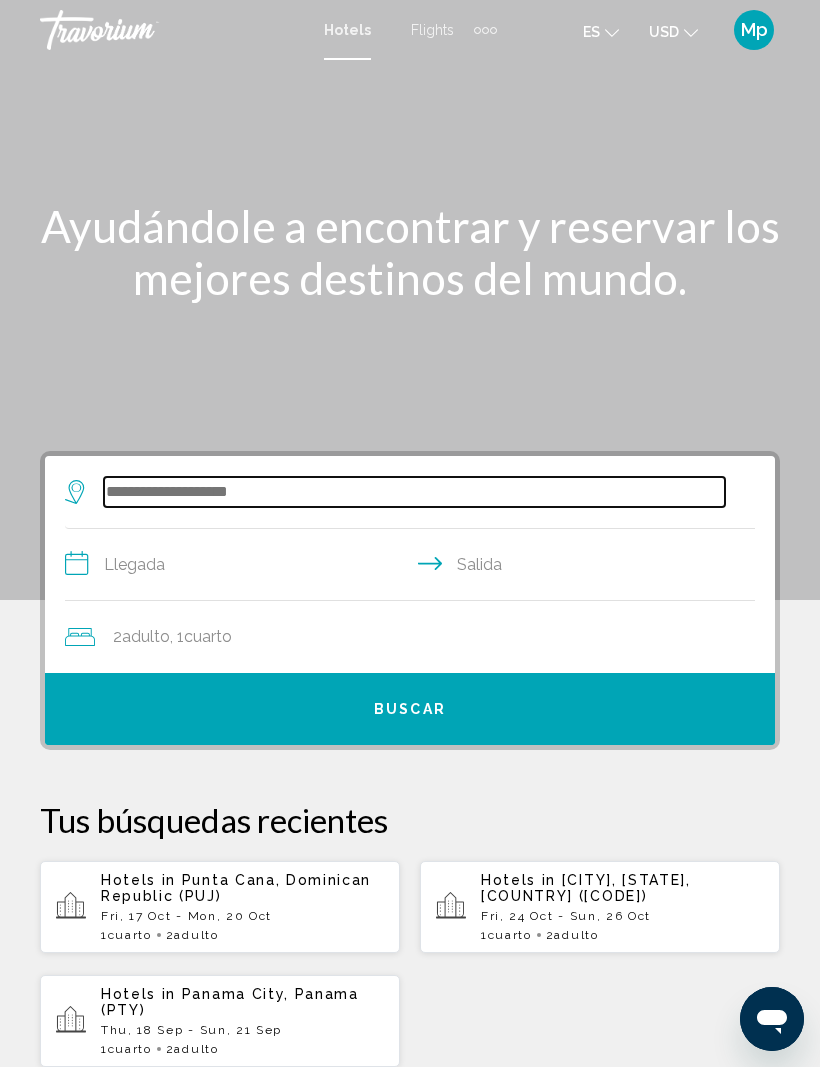 click at bounding box center (414, 492) 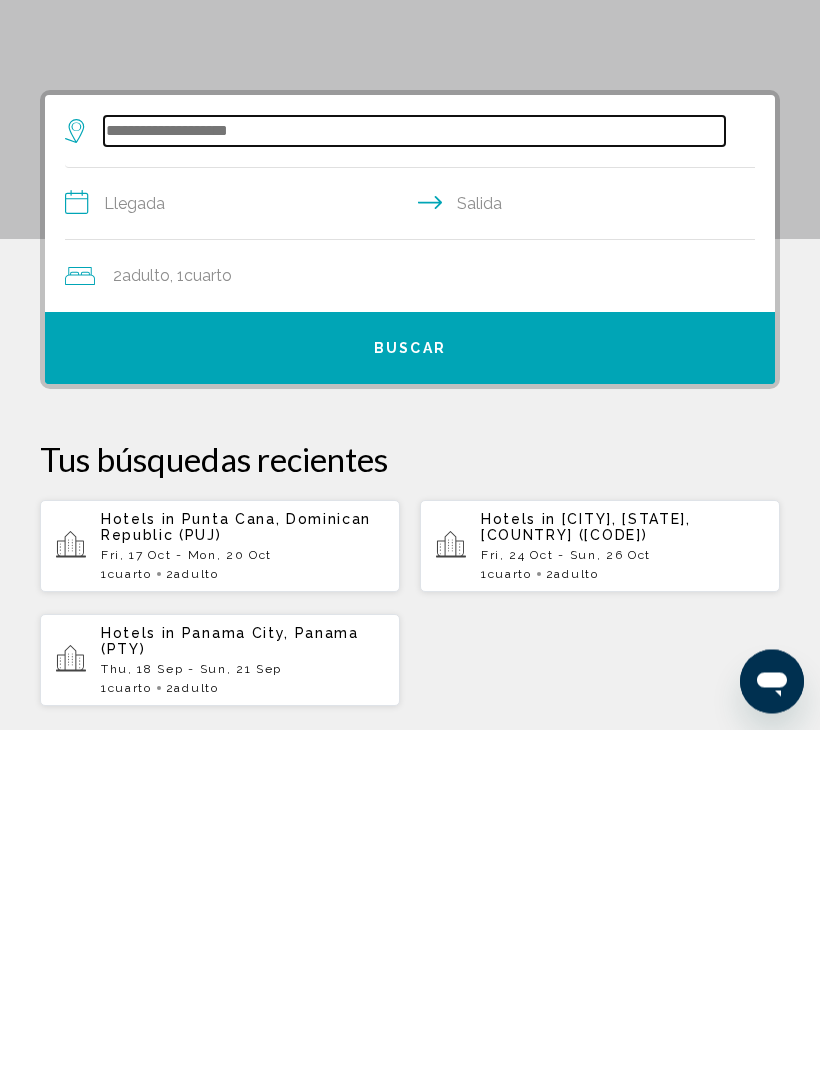 scroll, scrollTop: 48, scrollLeft: 0, axis: vertical 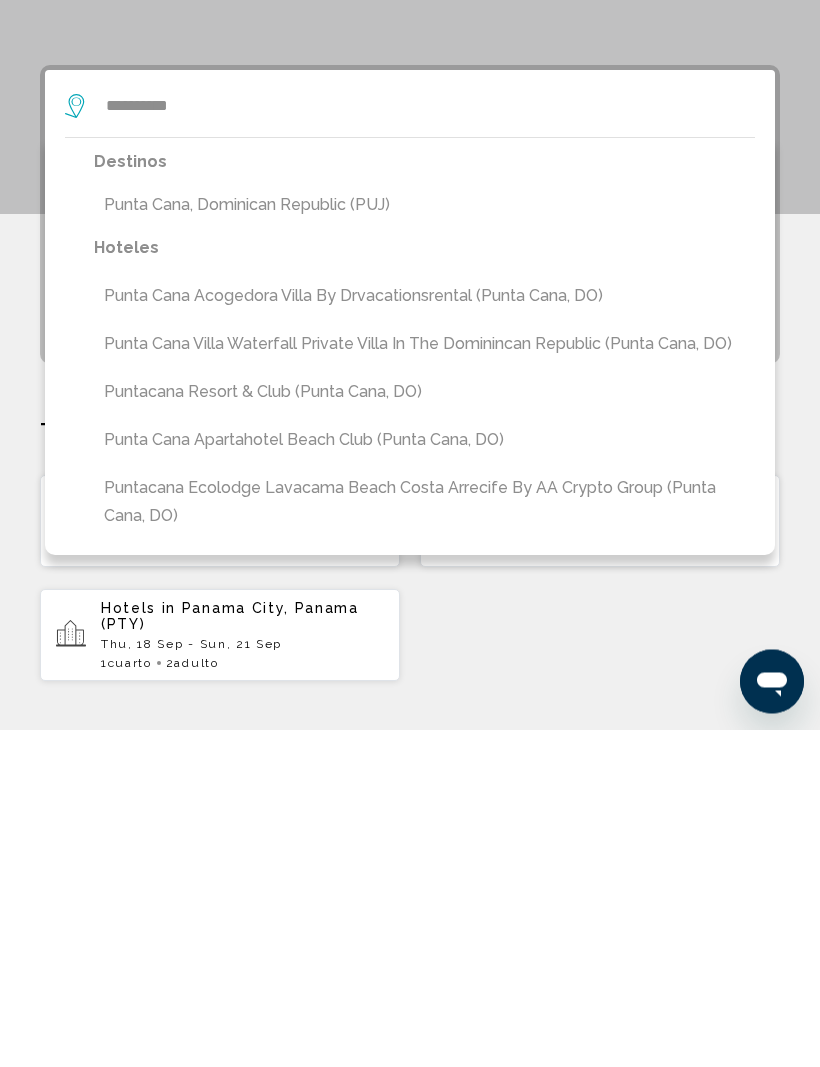 click on "Punta Cana, Dominican Republic (PUJ)" at bounding box center [424, 543] 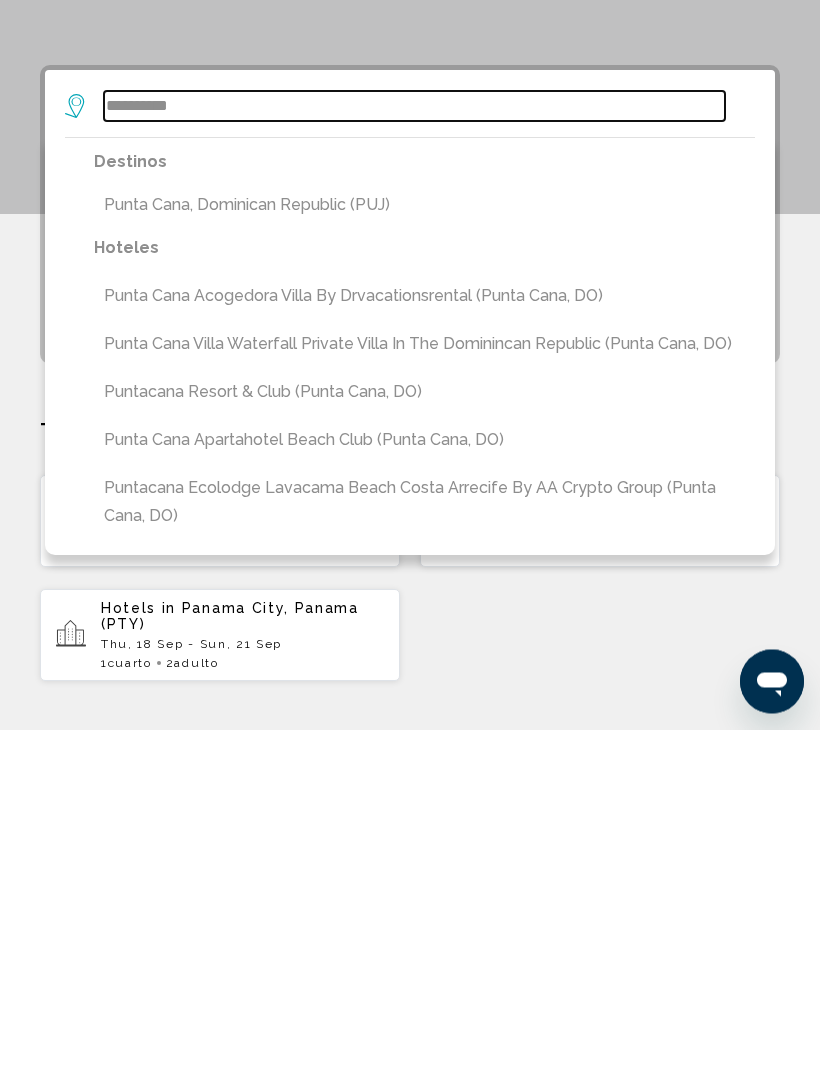 type on "**********" 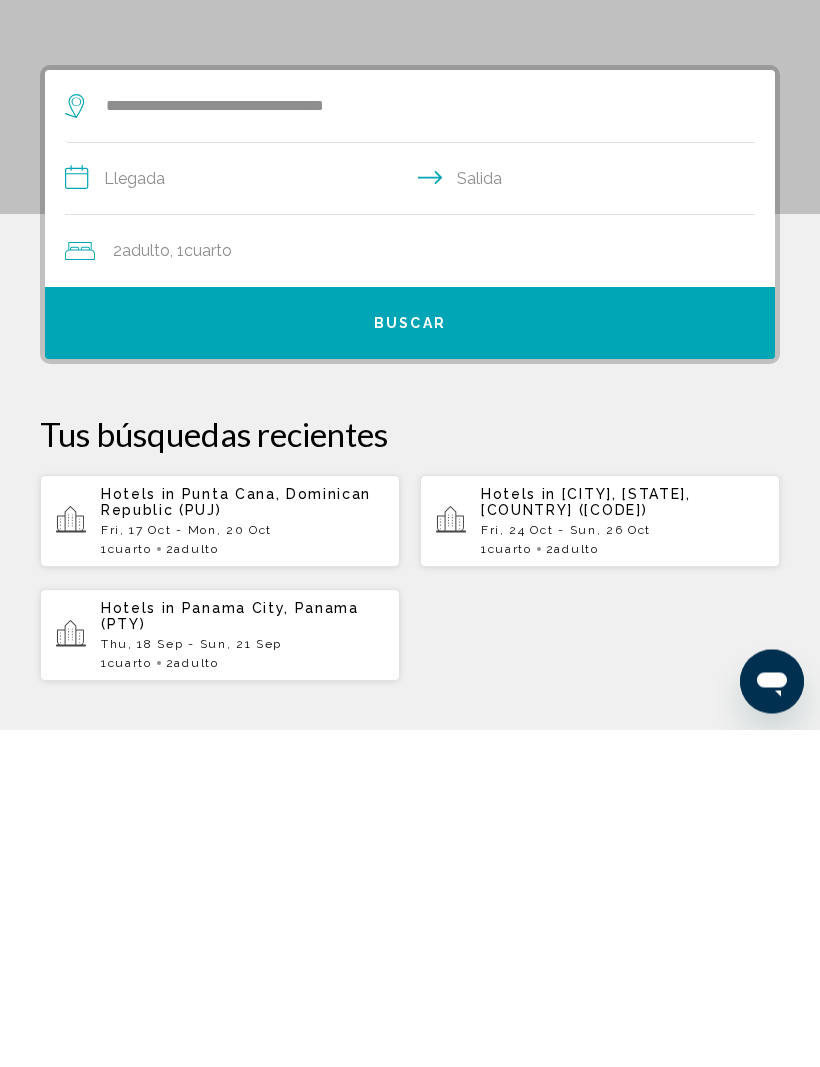 click on "**********" at bounding box center (414, 519) 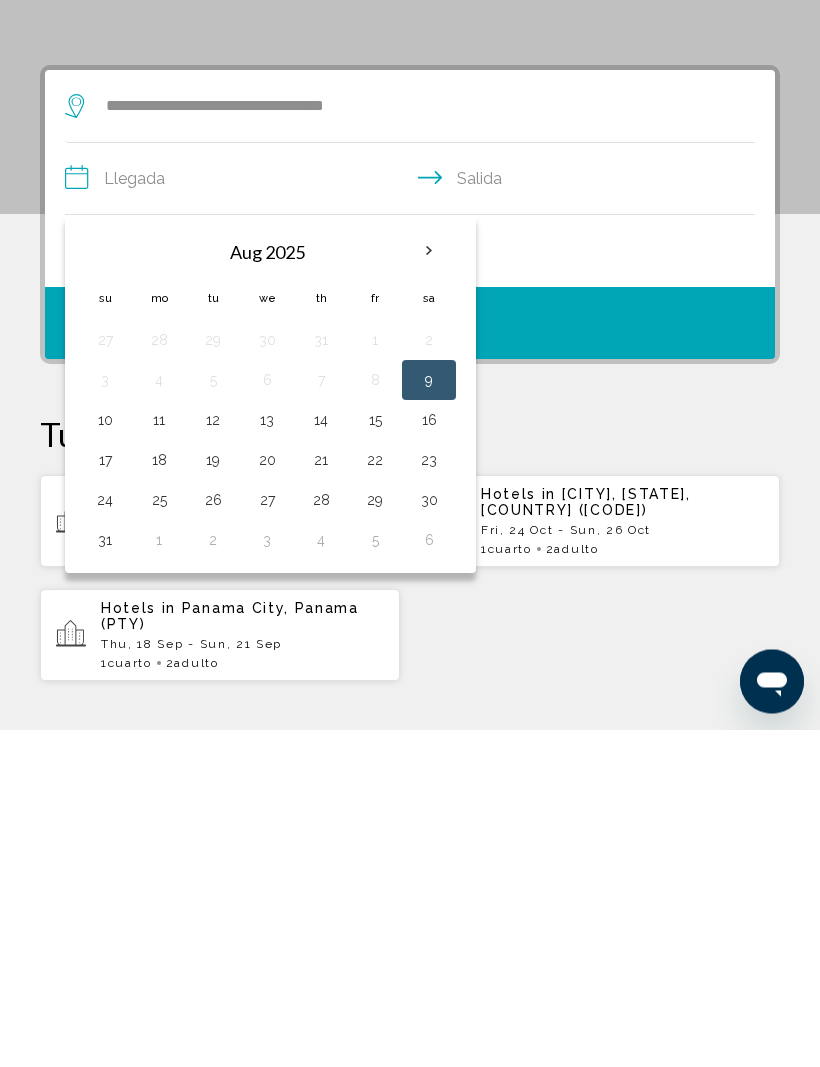 scroll, scrollTop: 386, scrollLeft: 0, axis: vertical 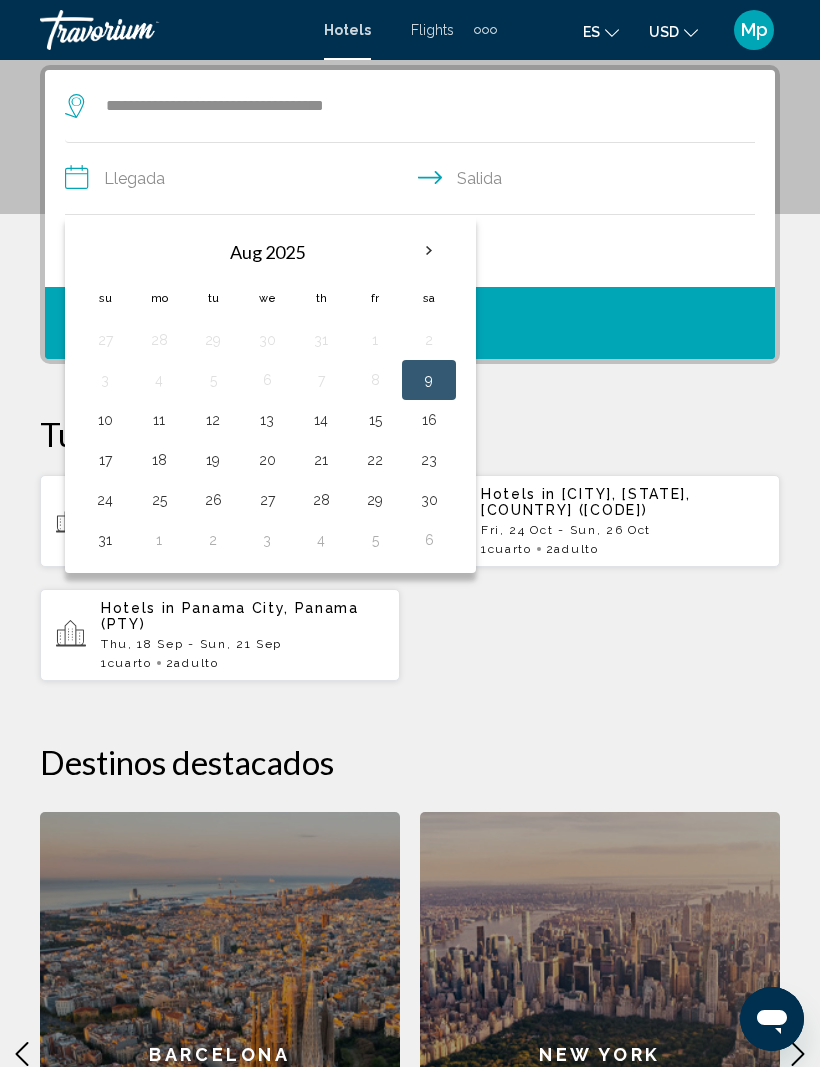 click at bounding box center (429, 251) 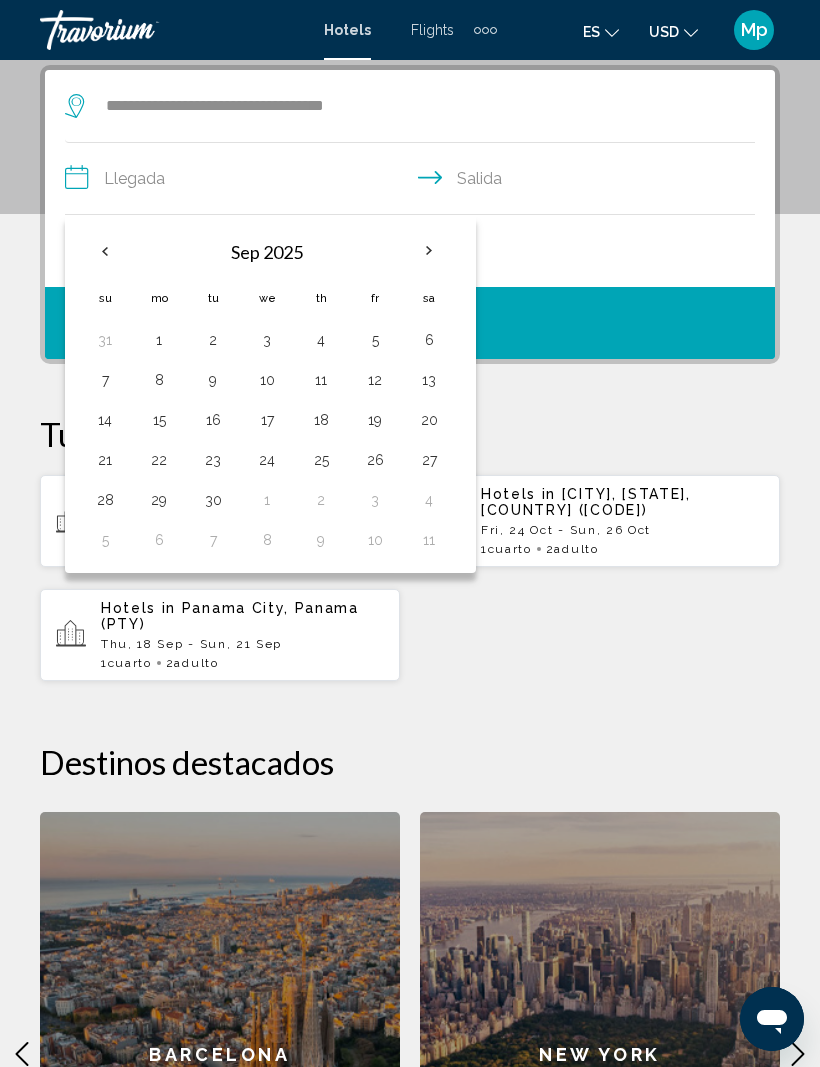 click at bounding box center [429, 251] 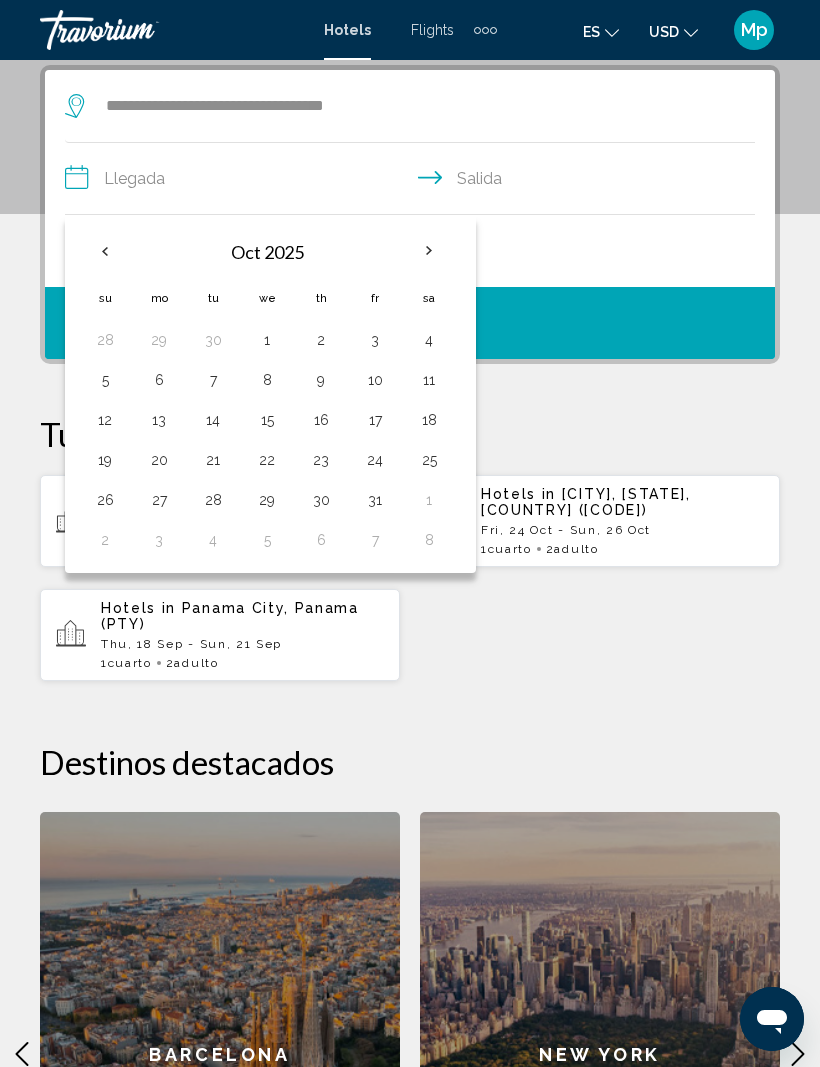 click on "17" at bounding box center (375, 420) 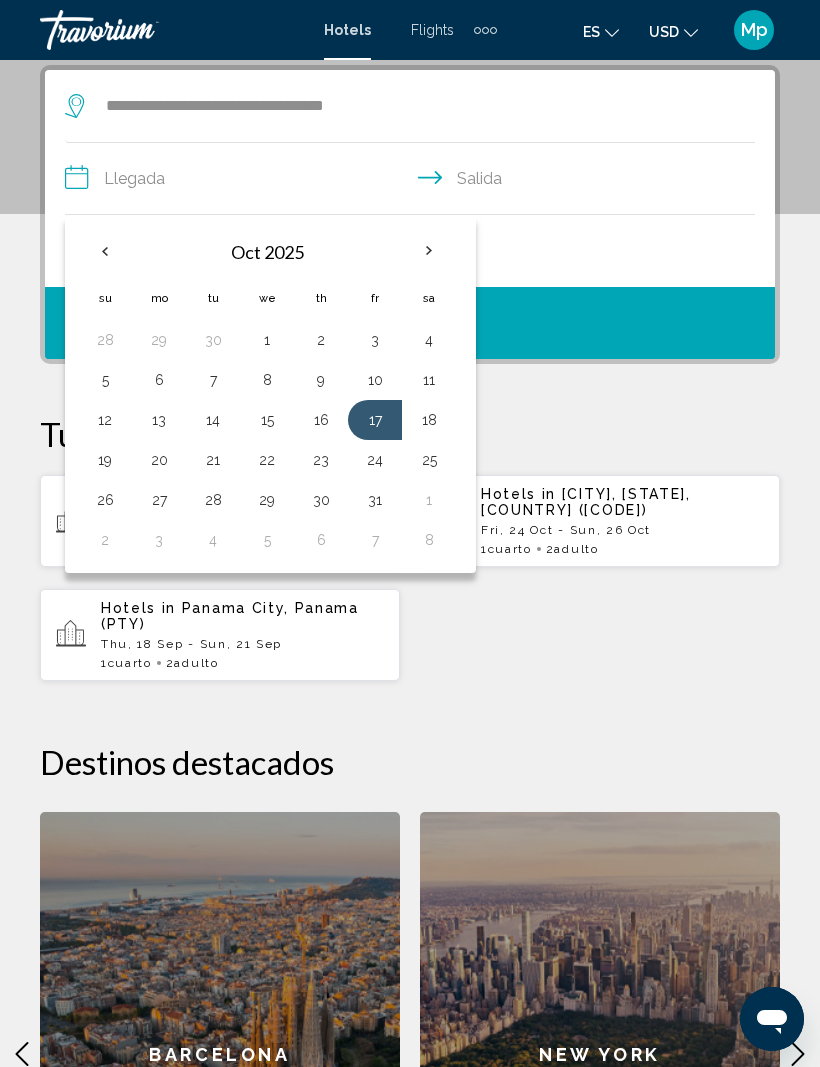 click on "20" at bounding box center [159, 460] 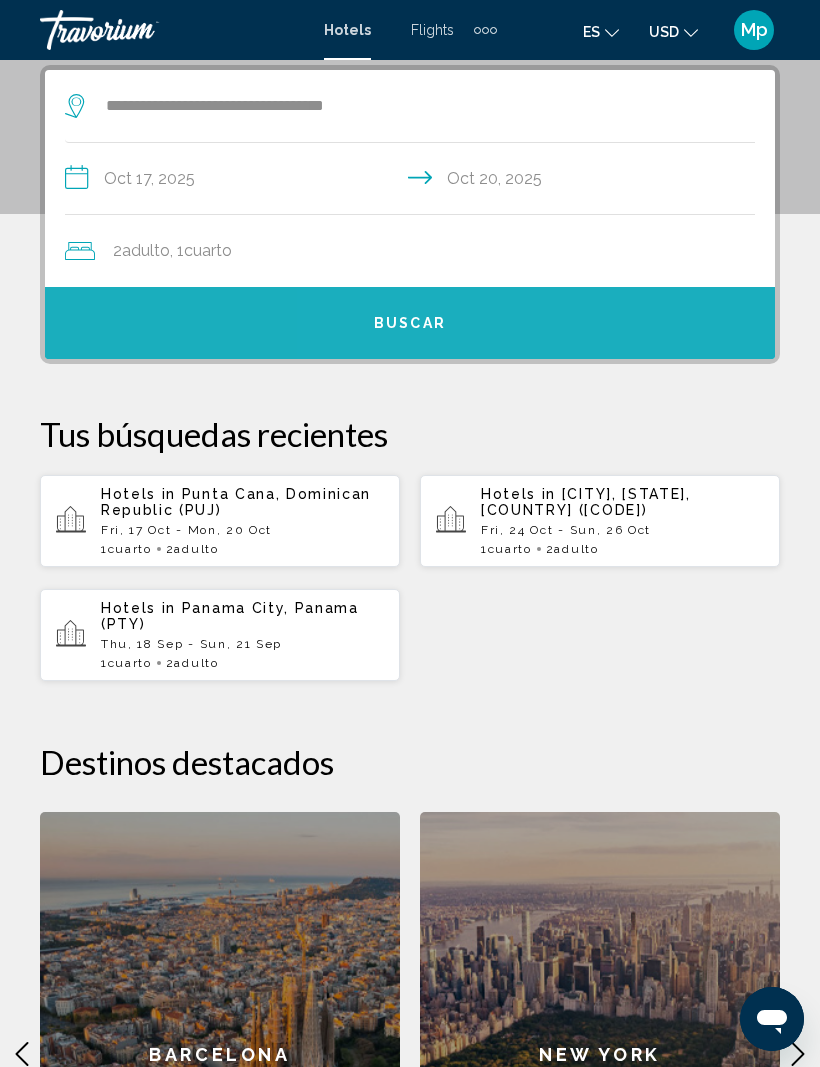 click on "Buscar" at bounding box center (410, 323) 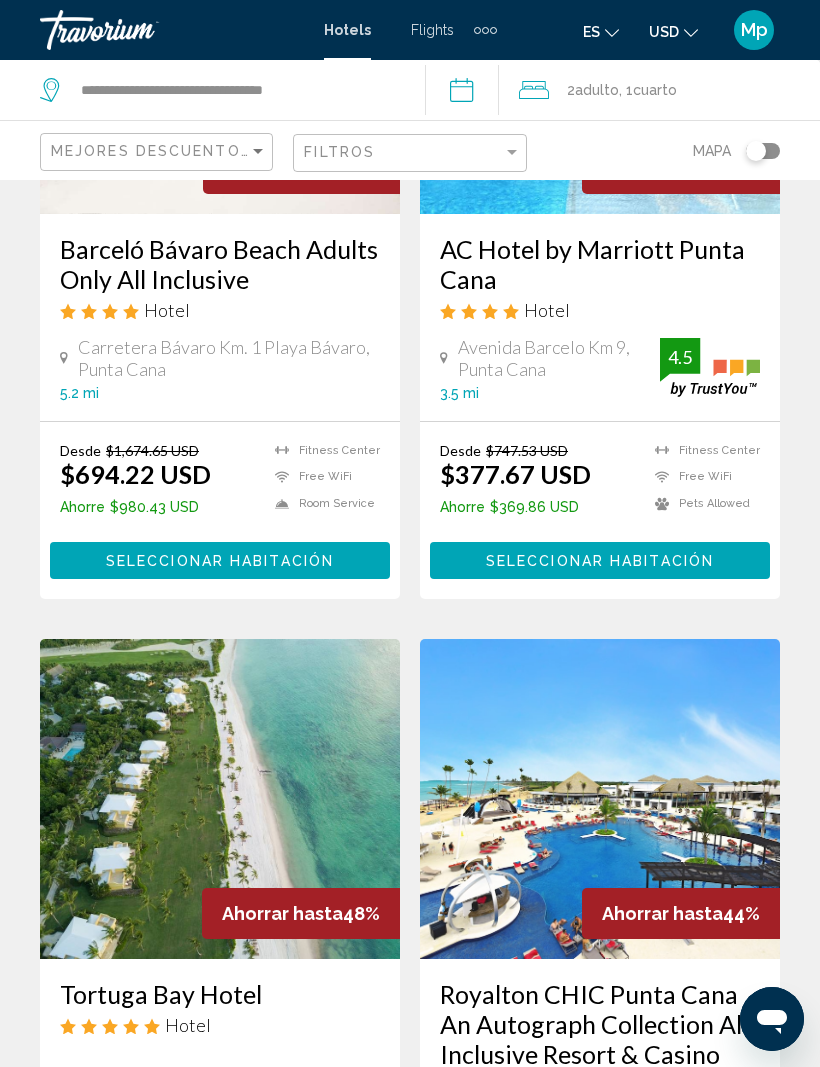 scroll, scrollTop: 0, scrollLeft: 0, axis: both 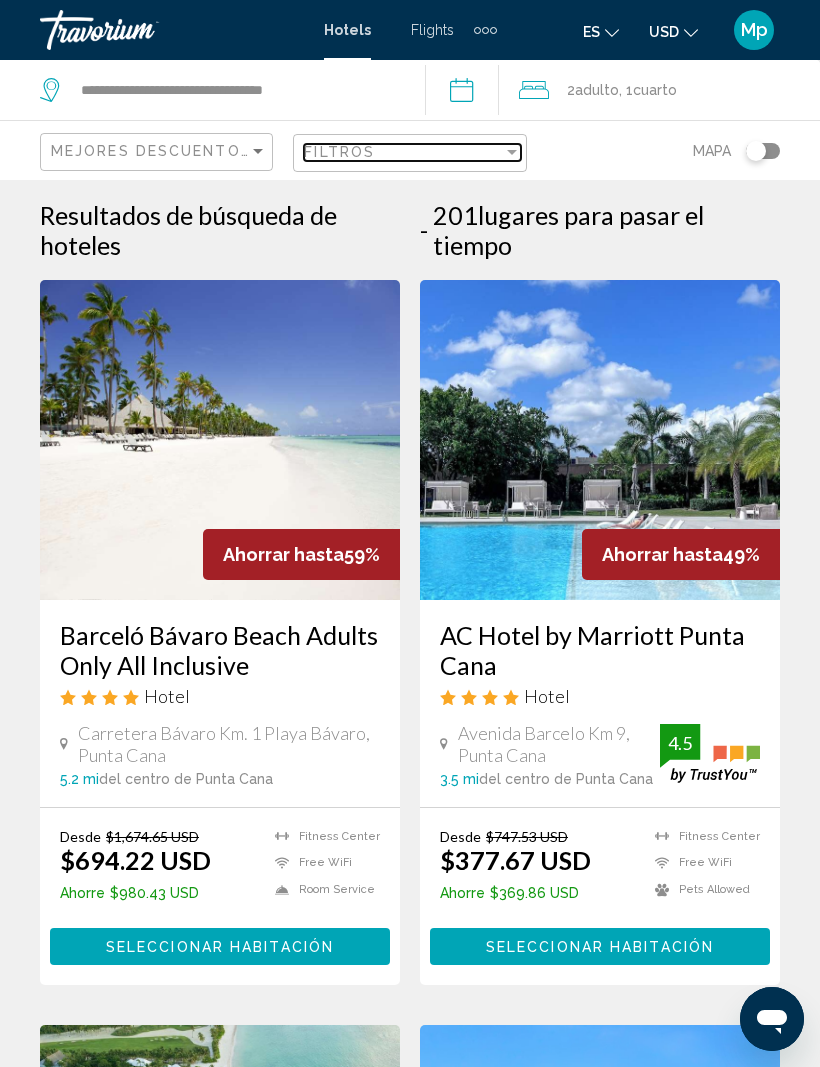 click at bounding box center (512, 152) 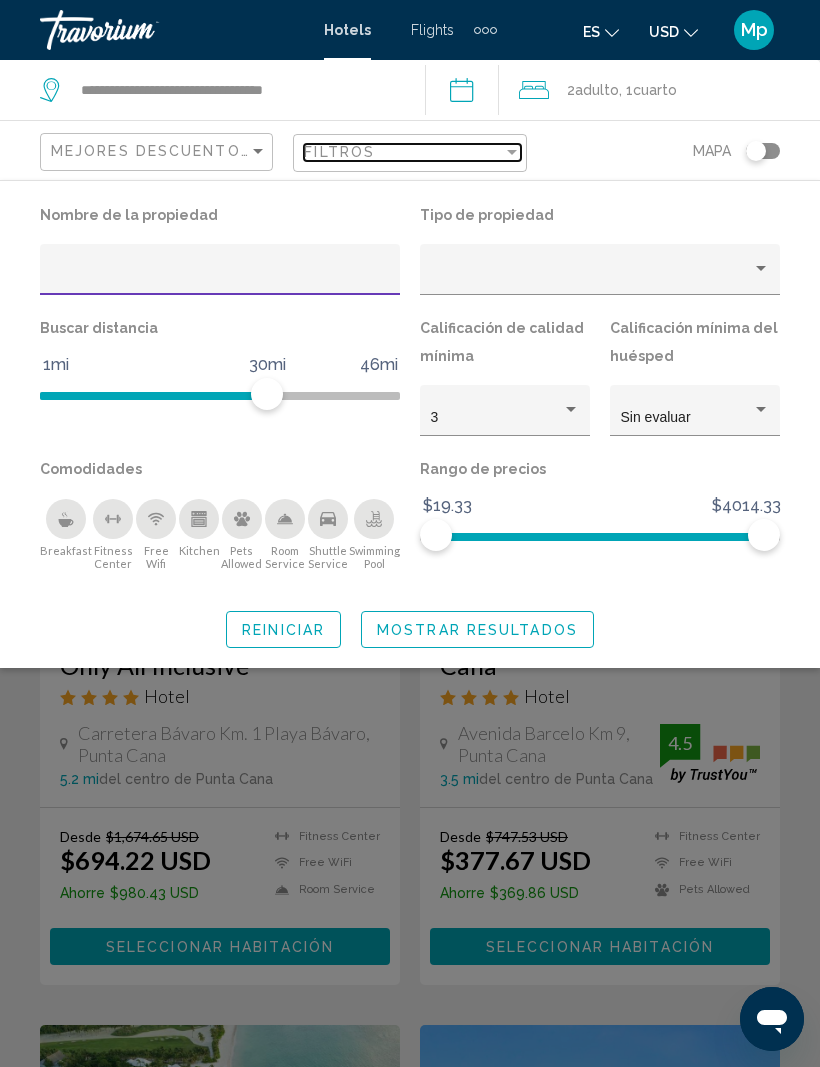 click at bounding box center [512, 152] 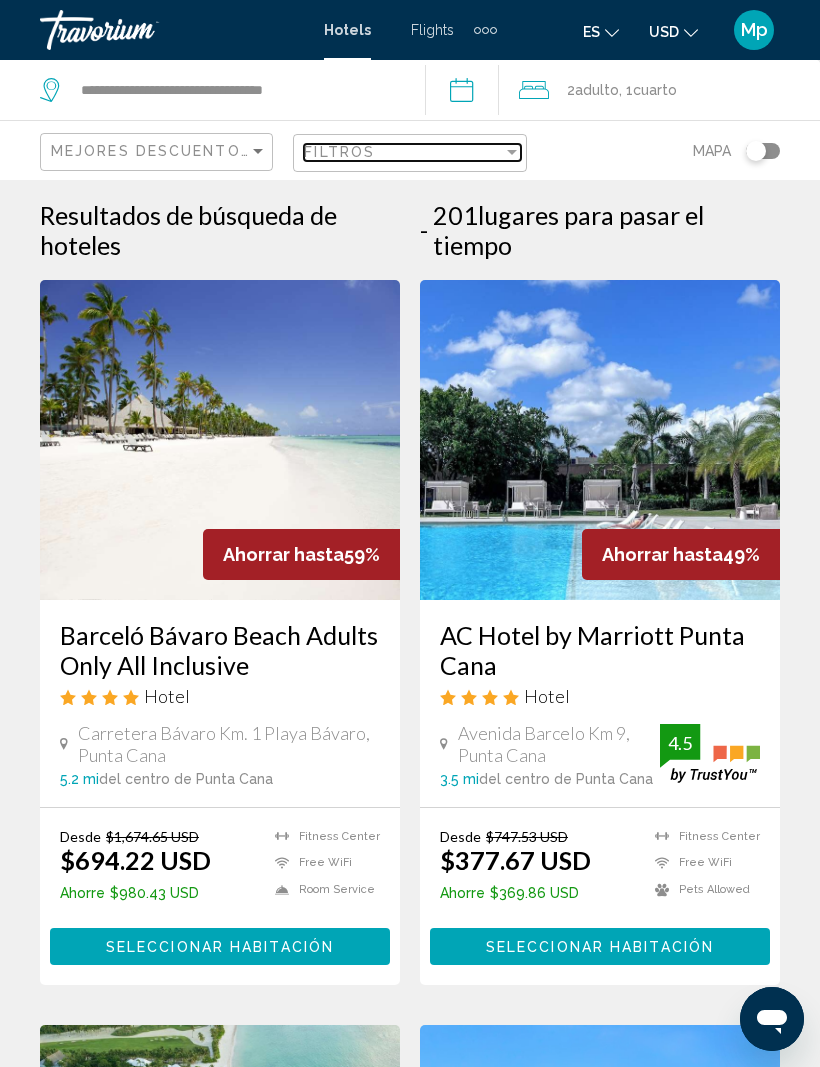 click at bounding box center [512, 152] 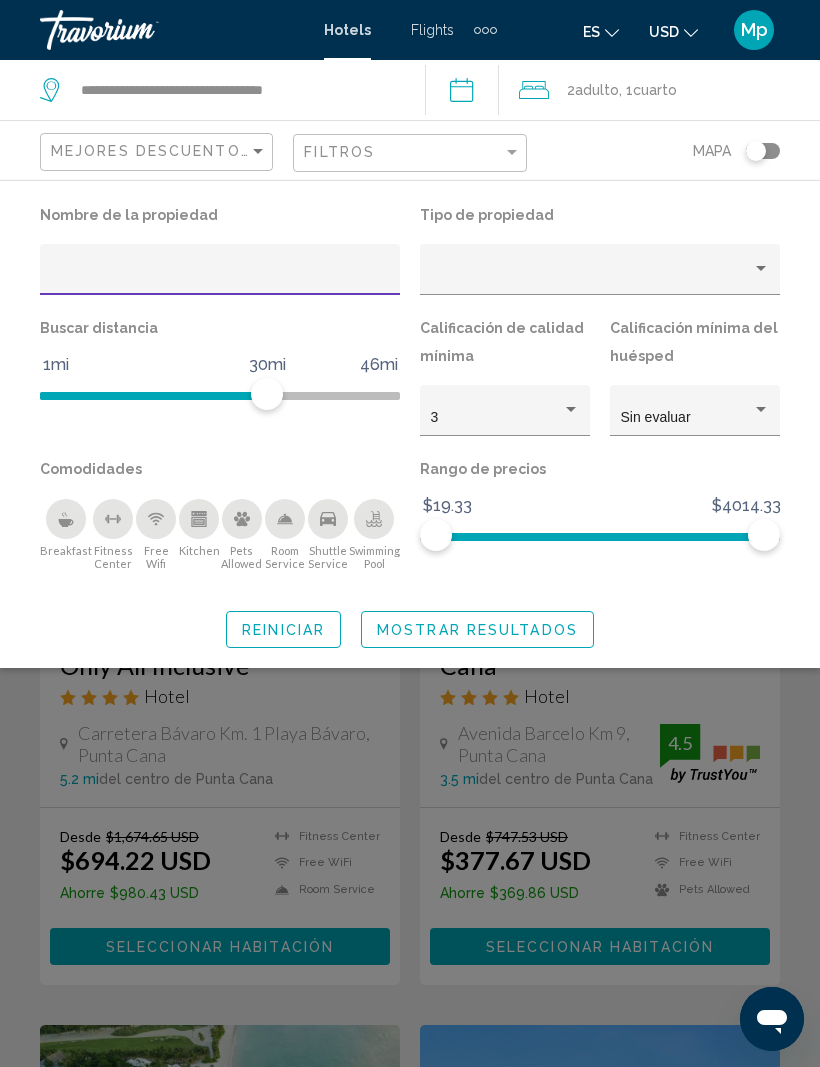 click 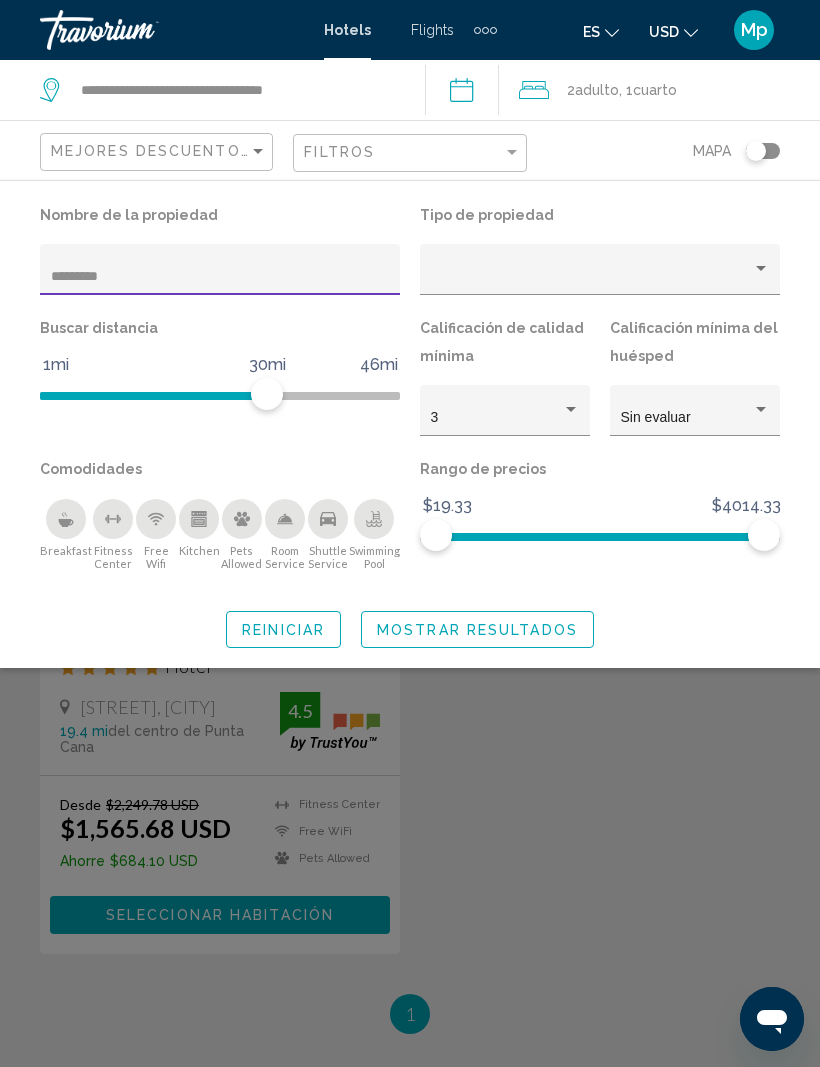 type on "*********" 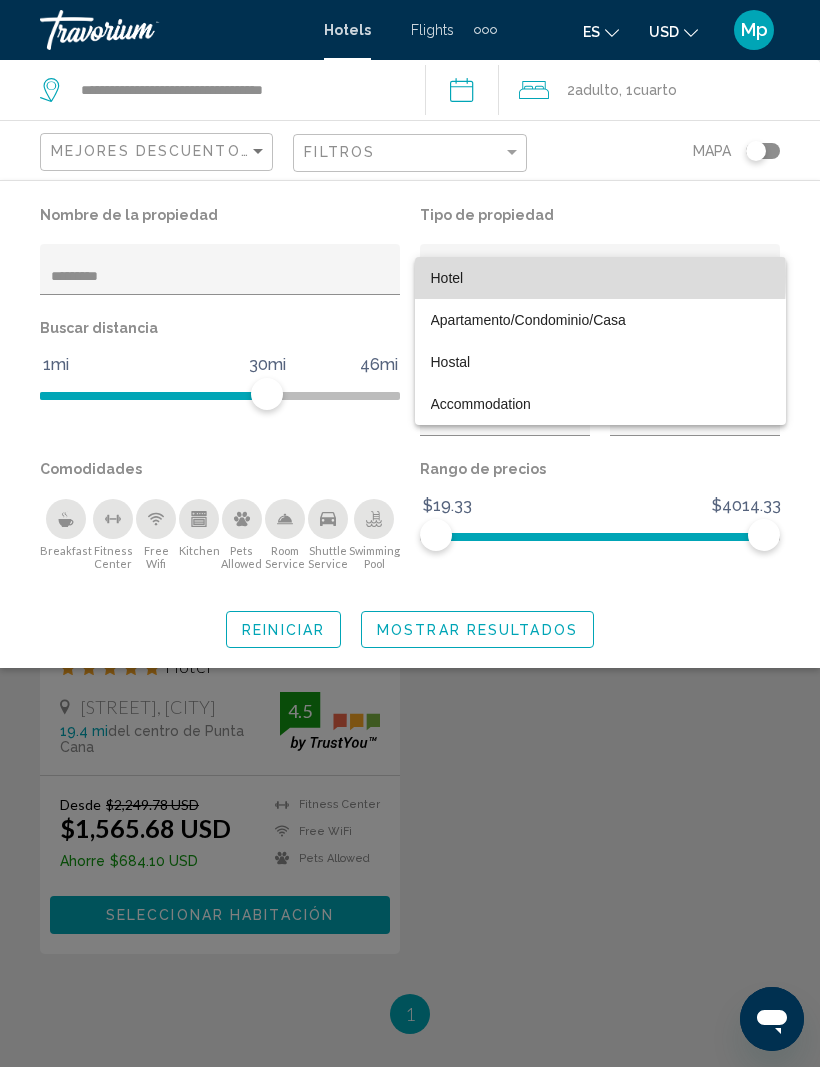 click on "Hotel" at bounding box center (447, 278) 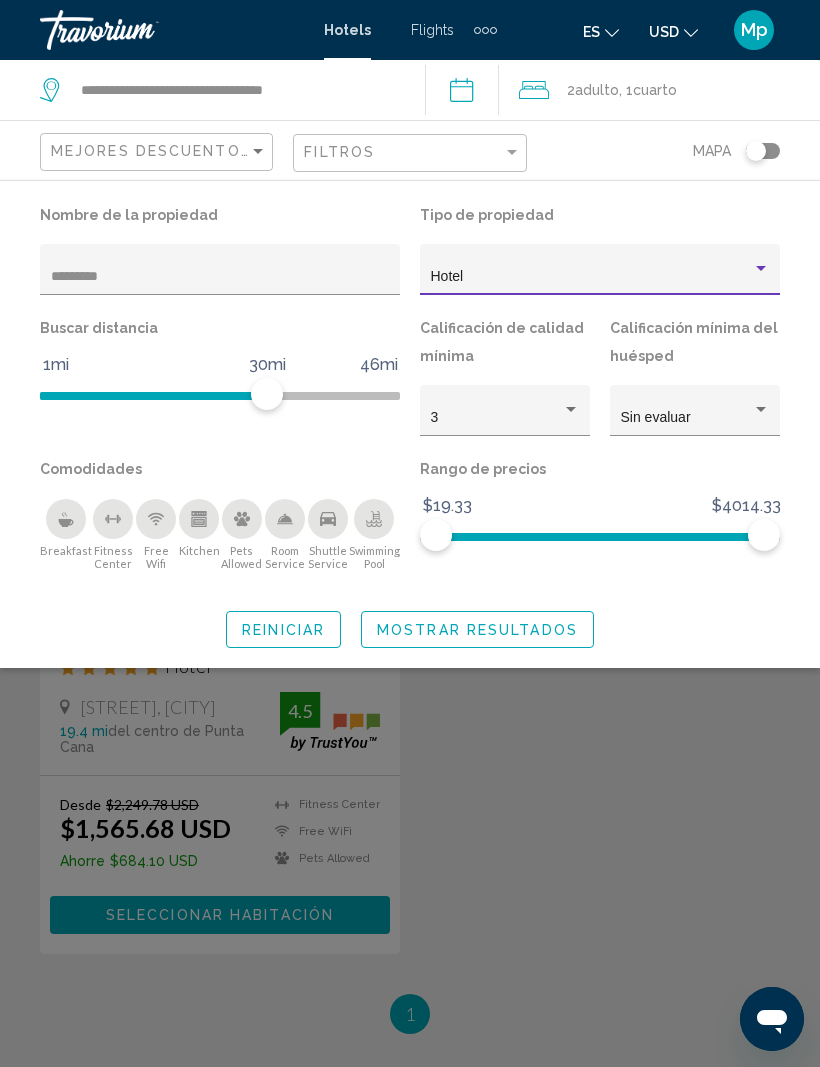 click 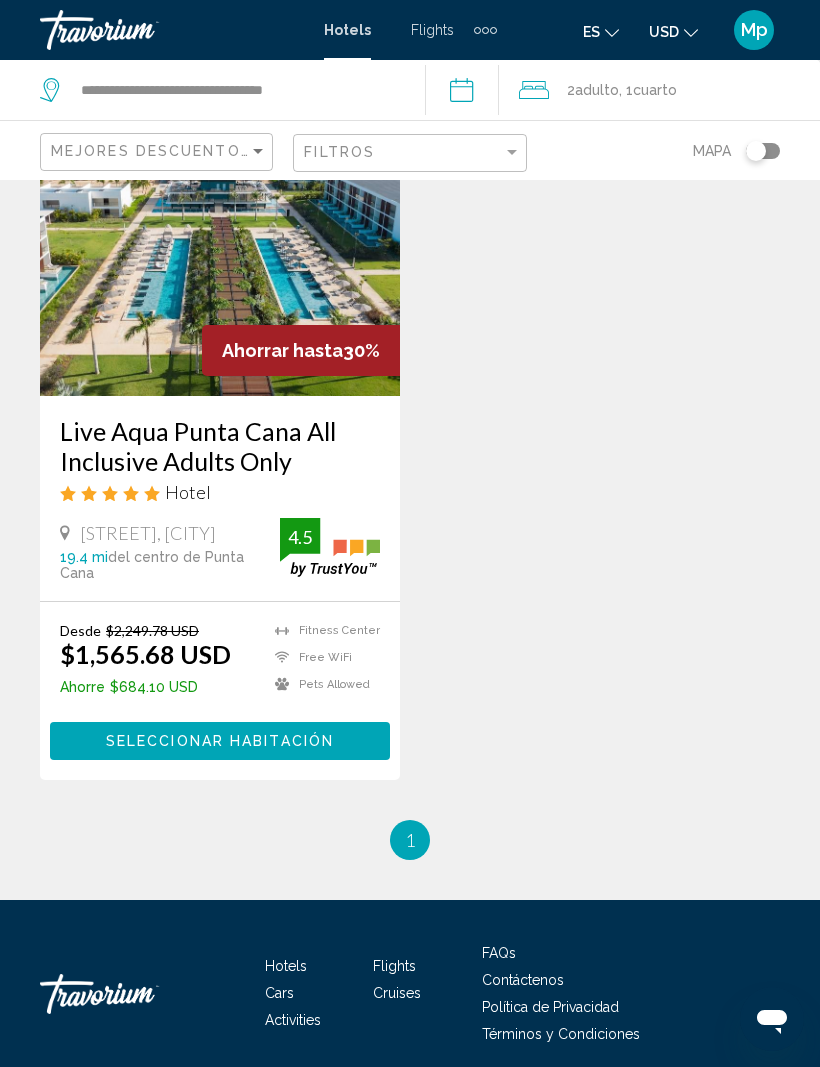 scroll, scrollTop: 185, scrollLeft: 0, axis: vertical 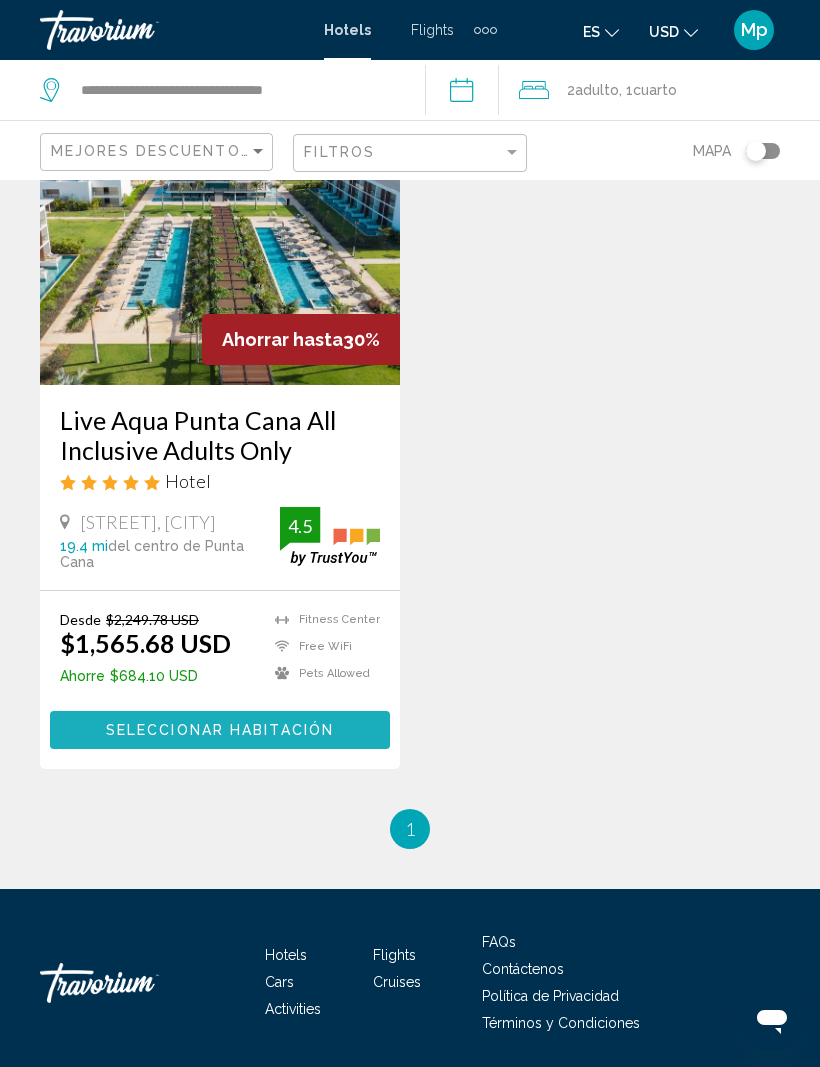 click on "Seleccionar habitación" at bounding box center (220, 731) 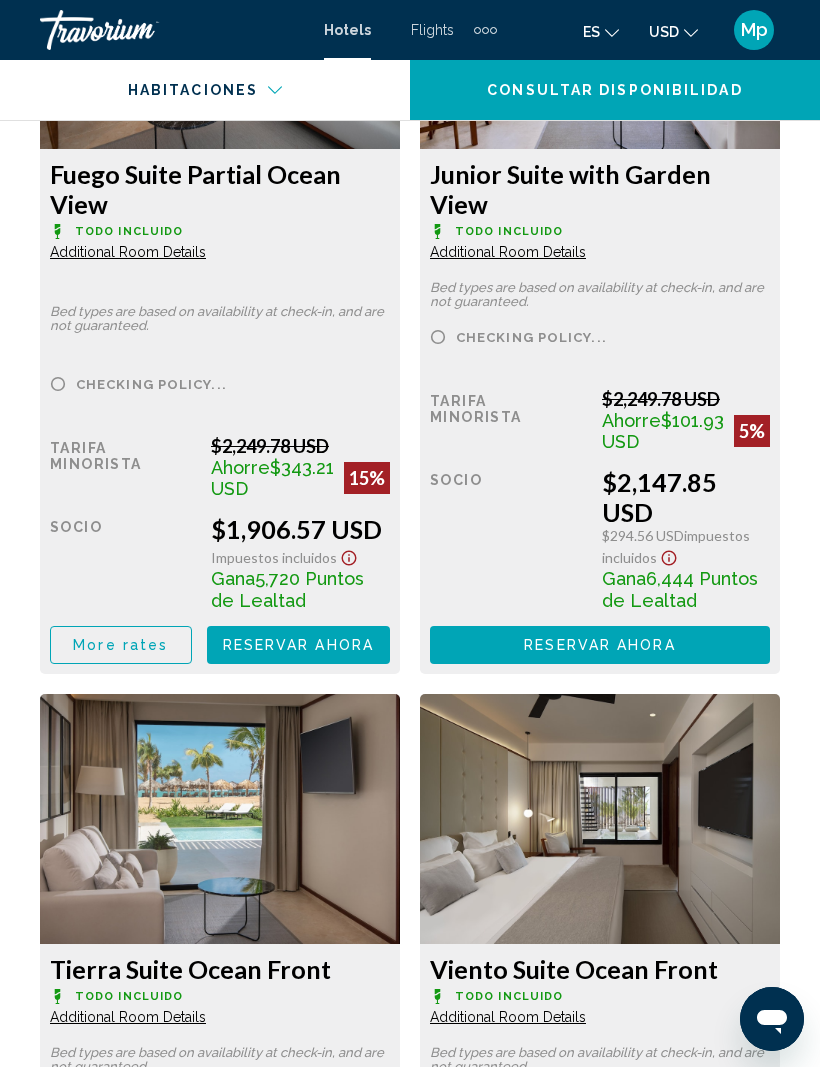 scroll, scrollTop: 4410, scrollLeft: 0, axis: vertical 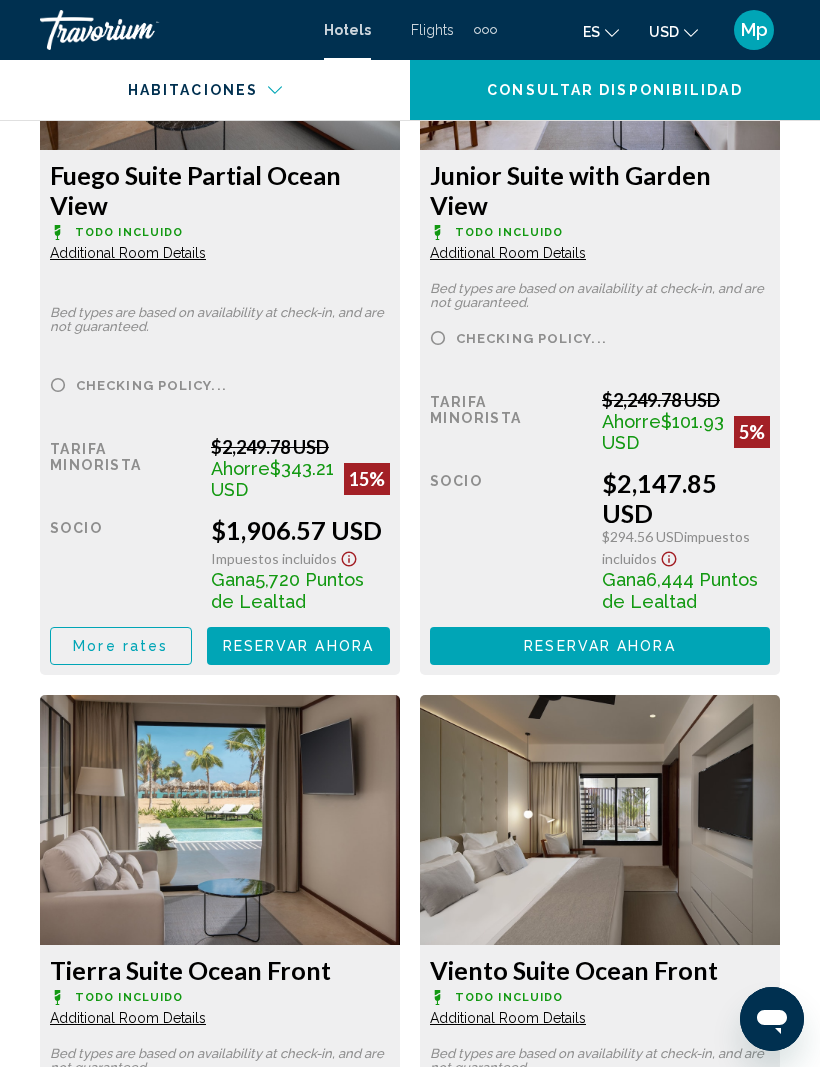 click on "Reservar ahora" at bounding box center [298, -148] 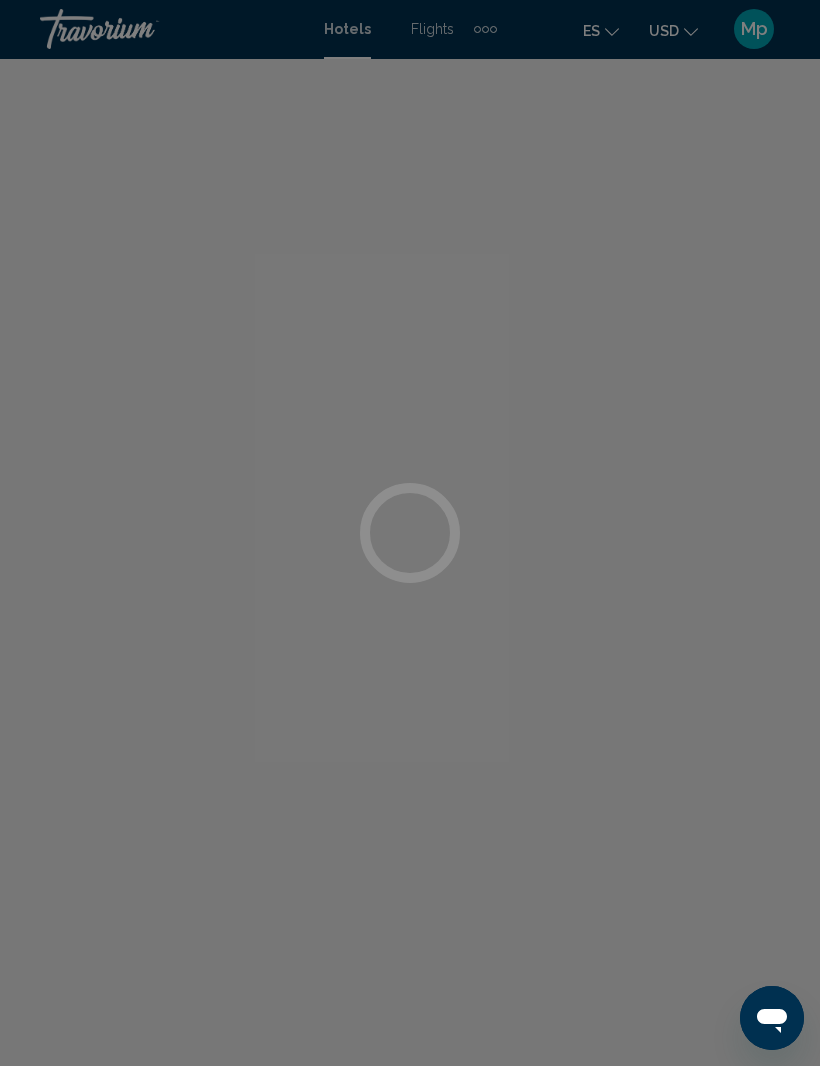 scroll, scrollTop: 68, scrollLeft: 0, axis: vertical 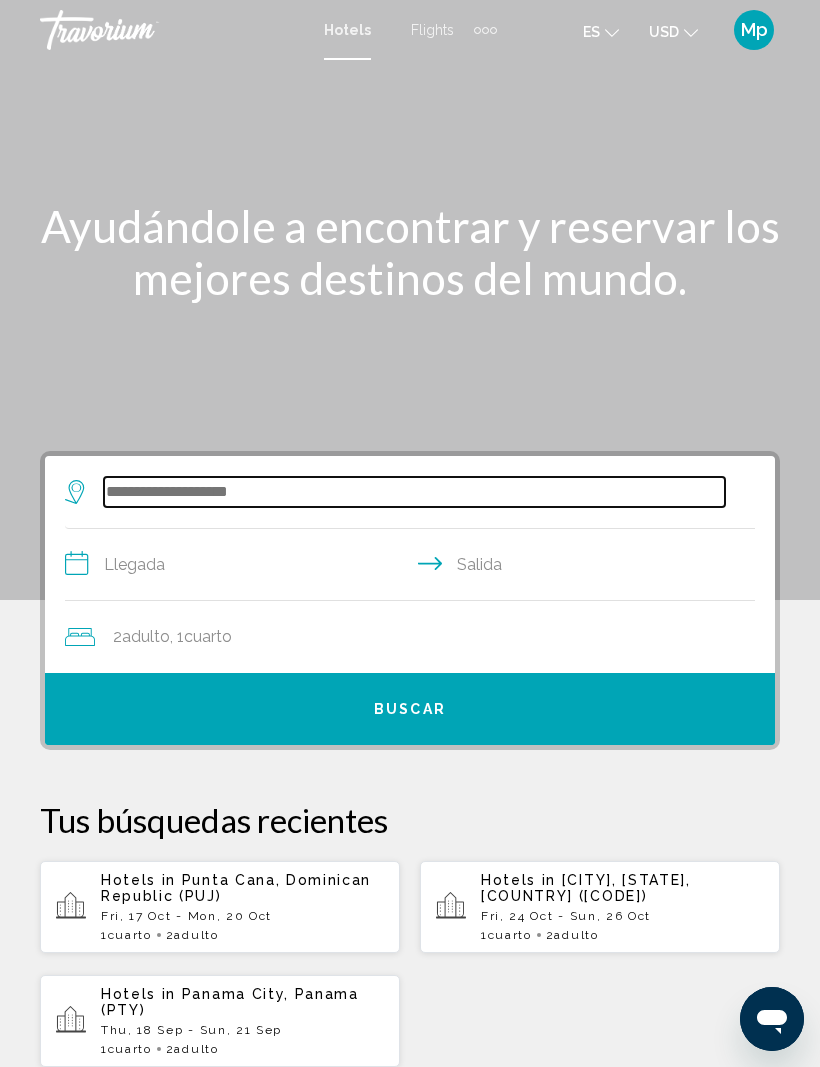 click at bounding box center [414, 492] 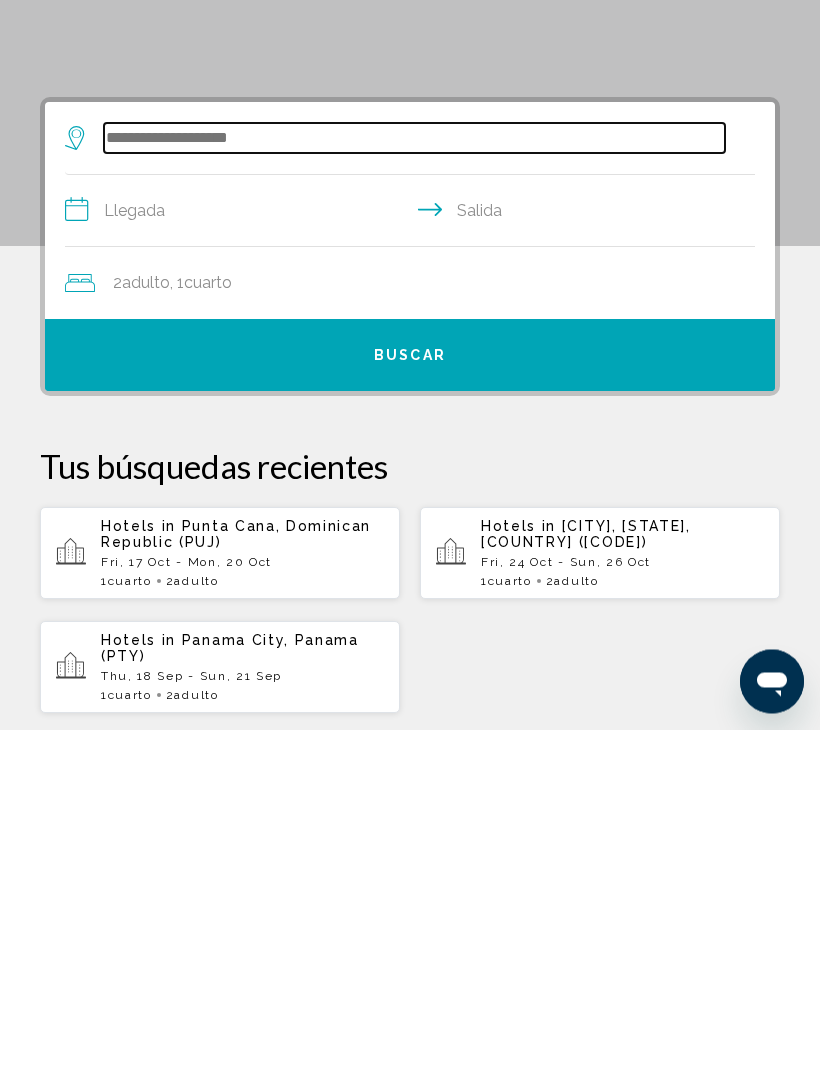 scroll, scrollTop: 48, scrollLeft: 0, axis: vertical 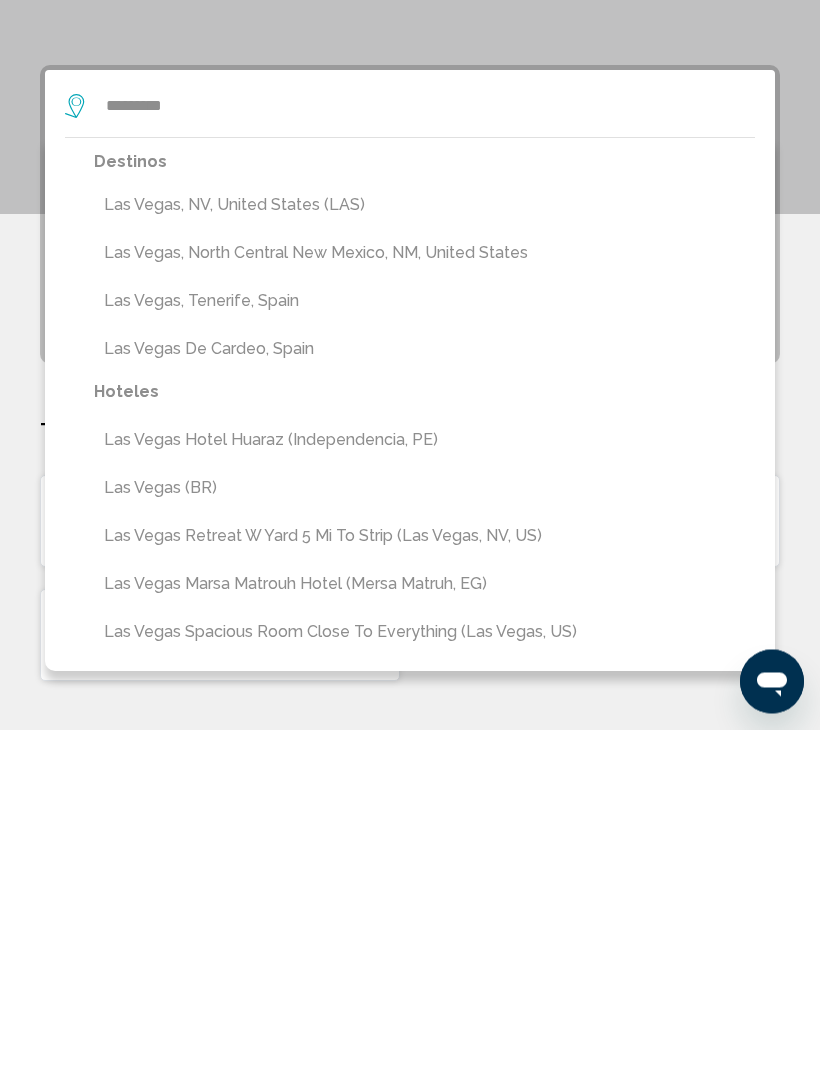 click on "Las Vegas, NV, United States (LAS)" at bounding box center (424, 543) 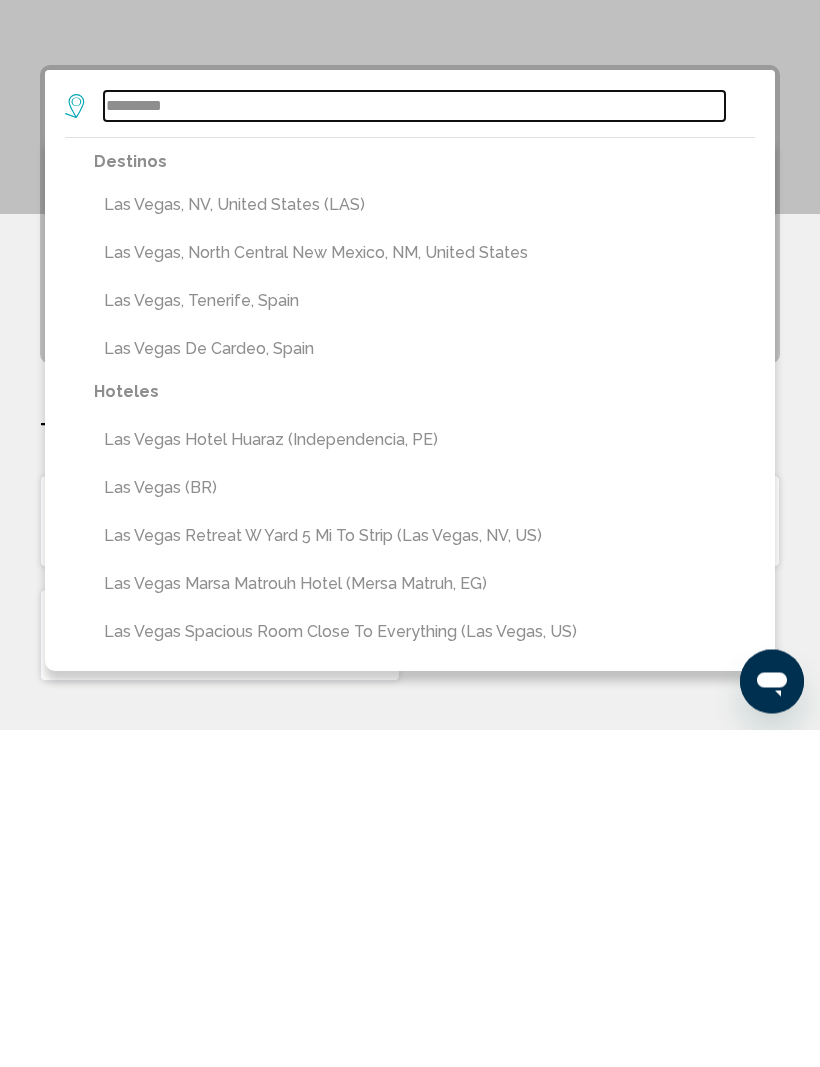 type on "**********" 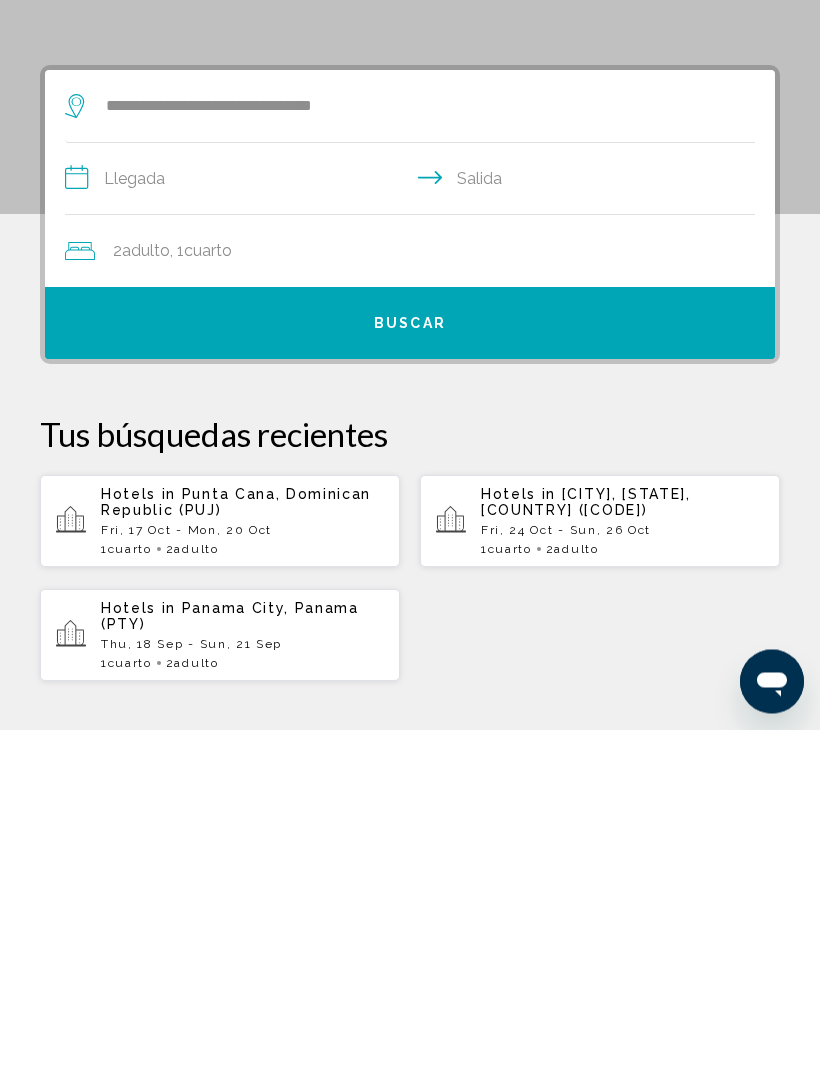 click on "**********" at bounding box center (414, 519) 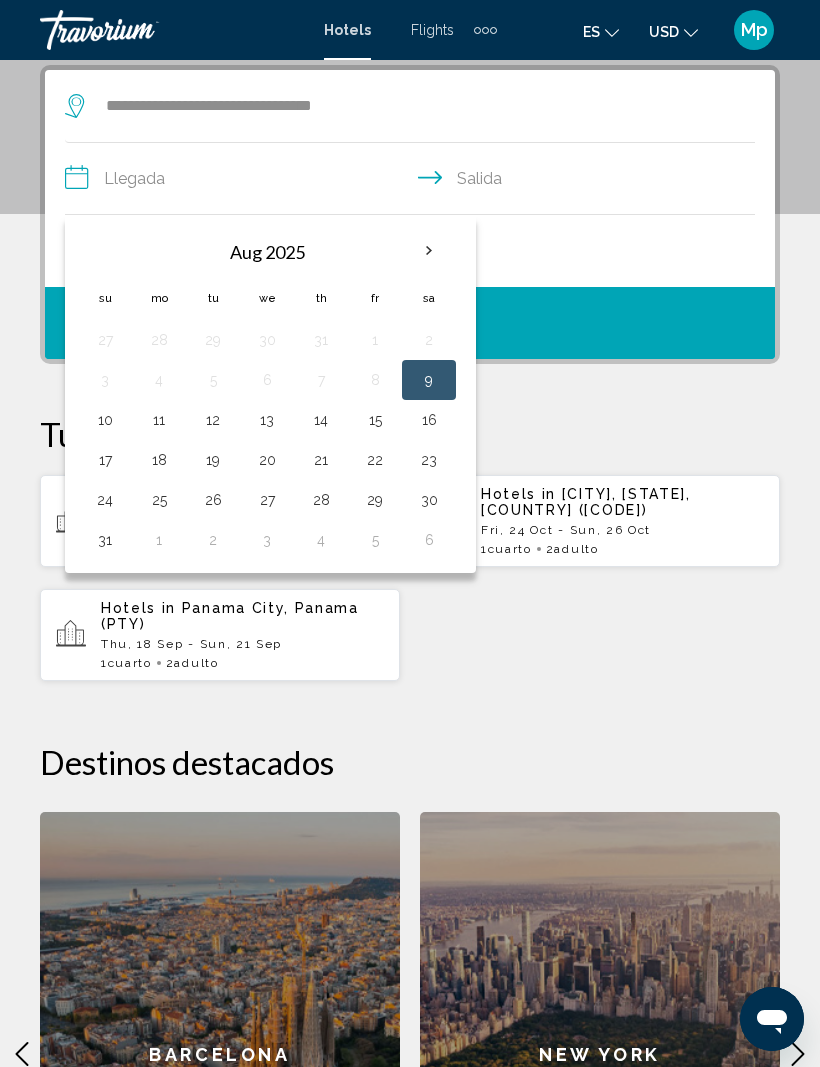 click at bounding box center (429, 251) 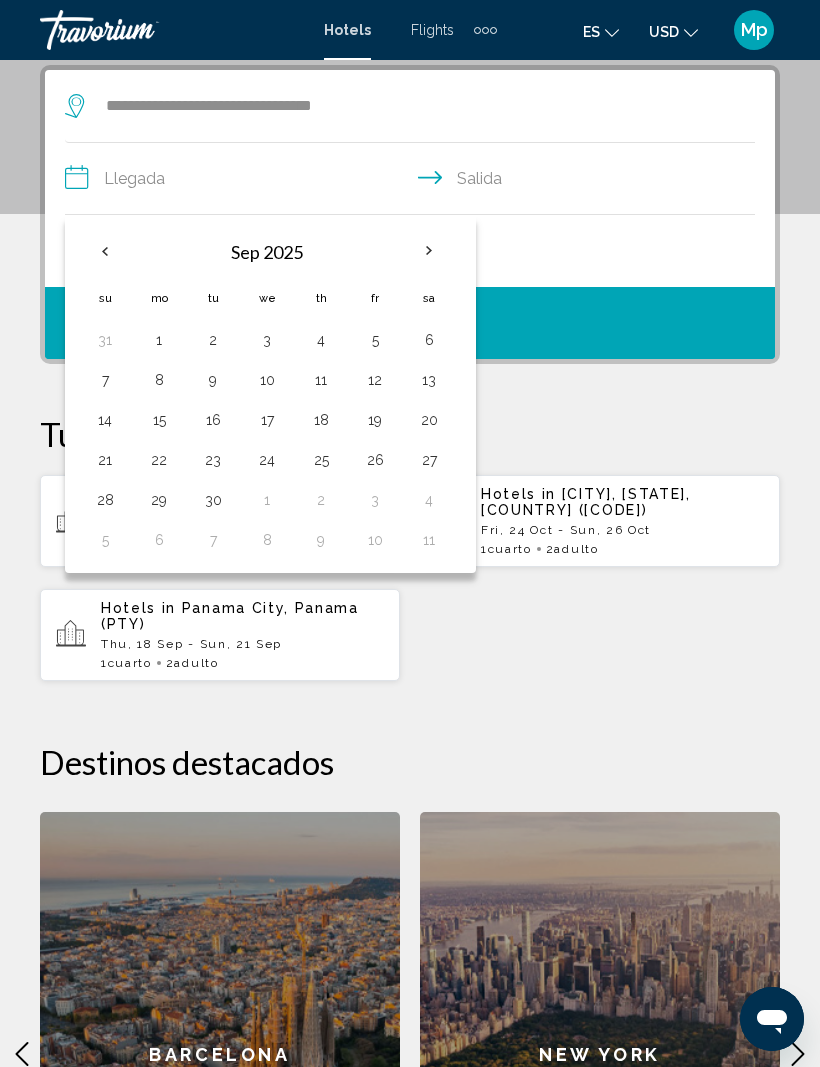 click on "12" at bounding box center (375, 380) 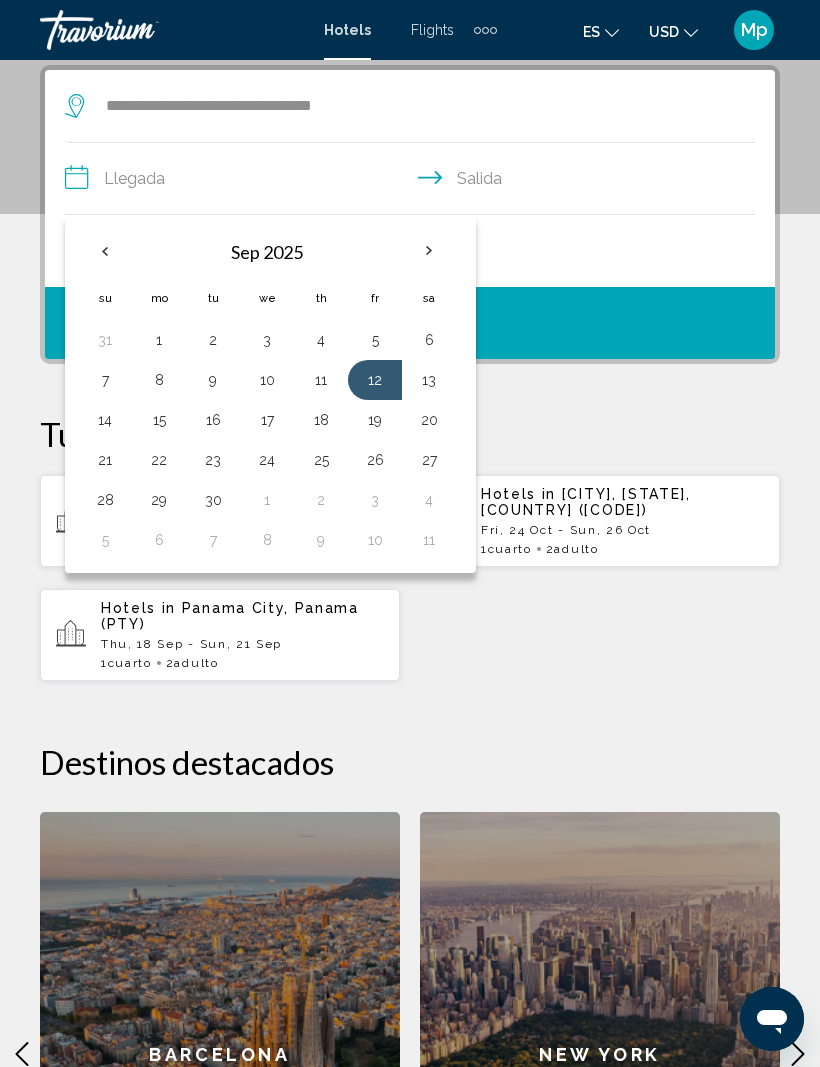 click on "14" at bounding box center [105, 420] 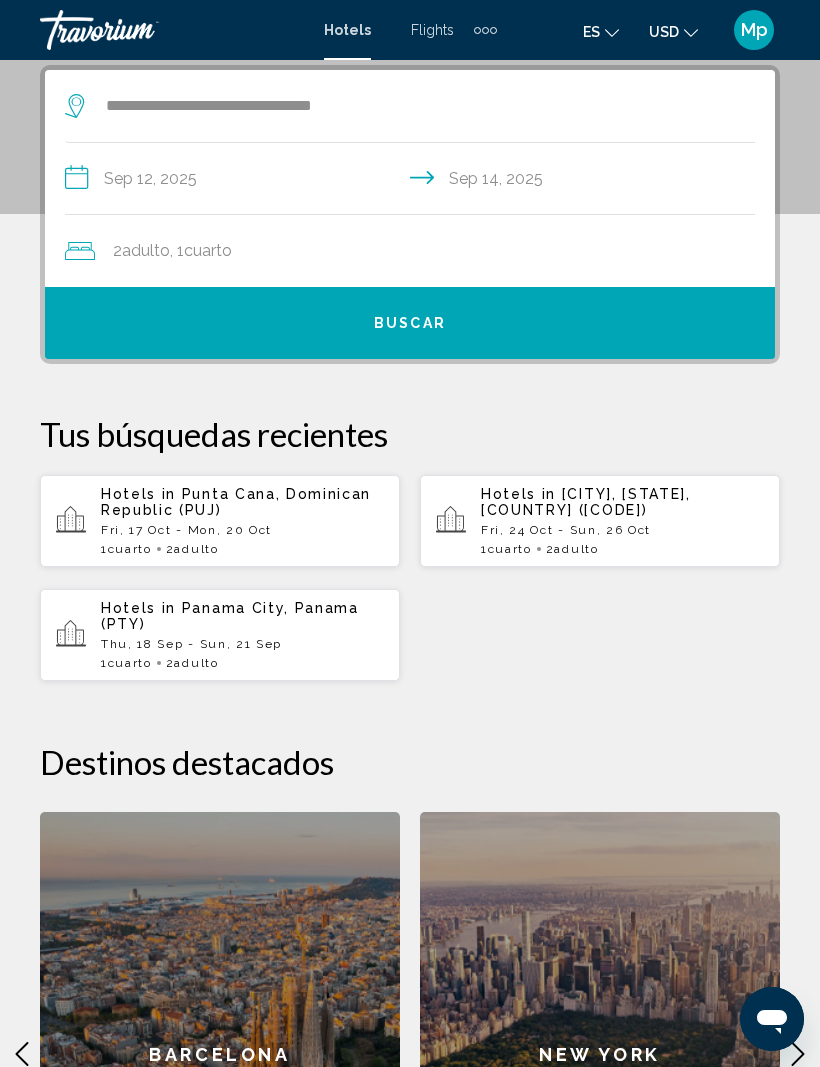 click on "Buscar" at bounding box center (410, 323) 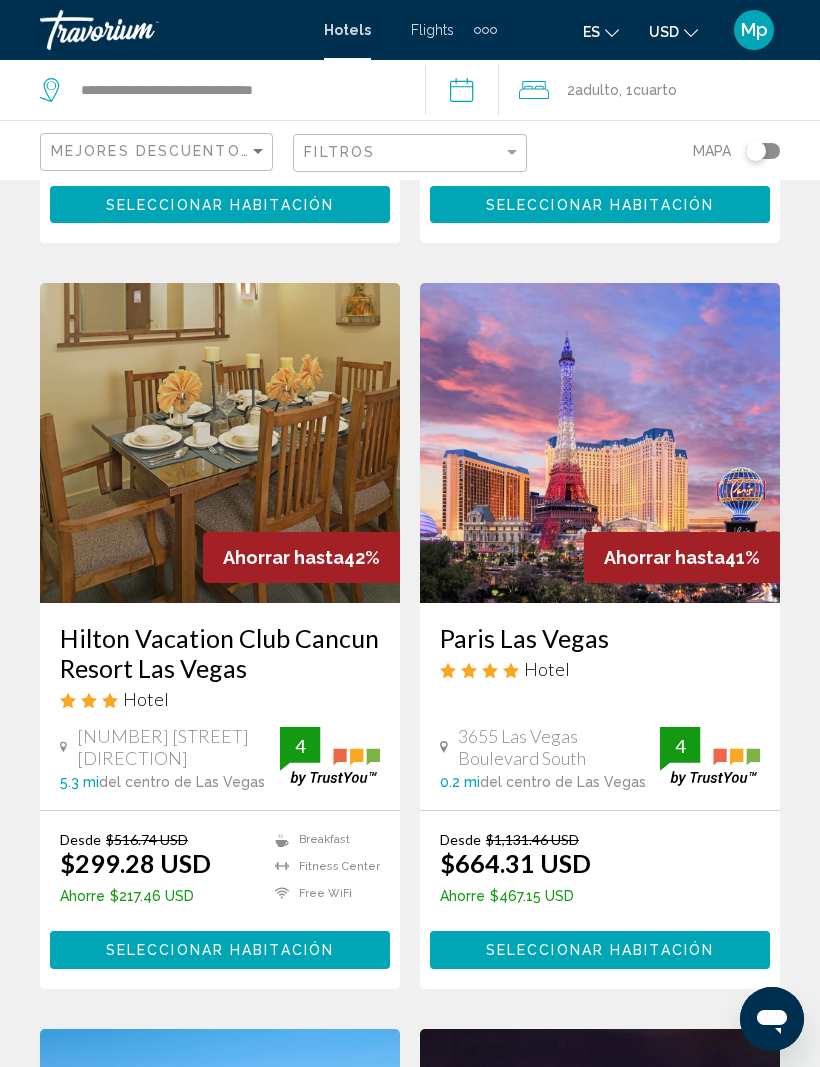 scroll, scrollTop: 749, scrollLeft: 0, axis: vertical 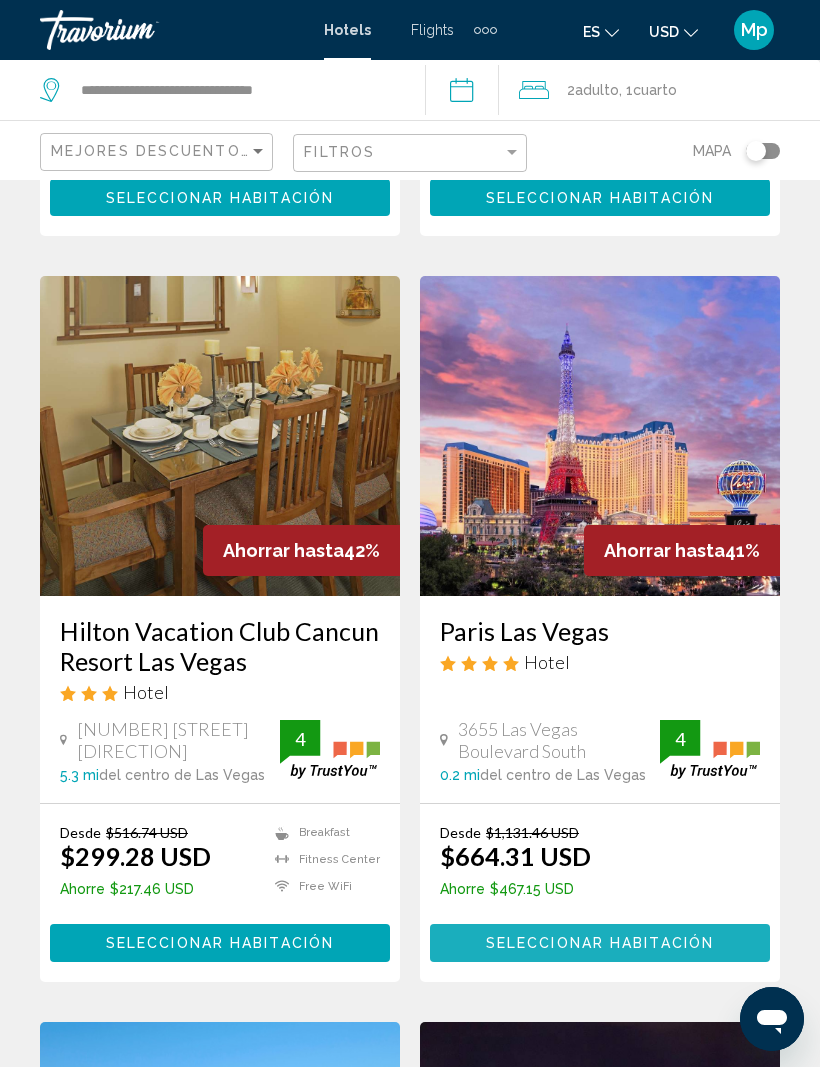click on "Seleccionar habitación" at bounding box center (600, 944) 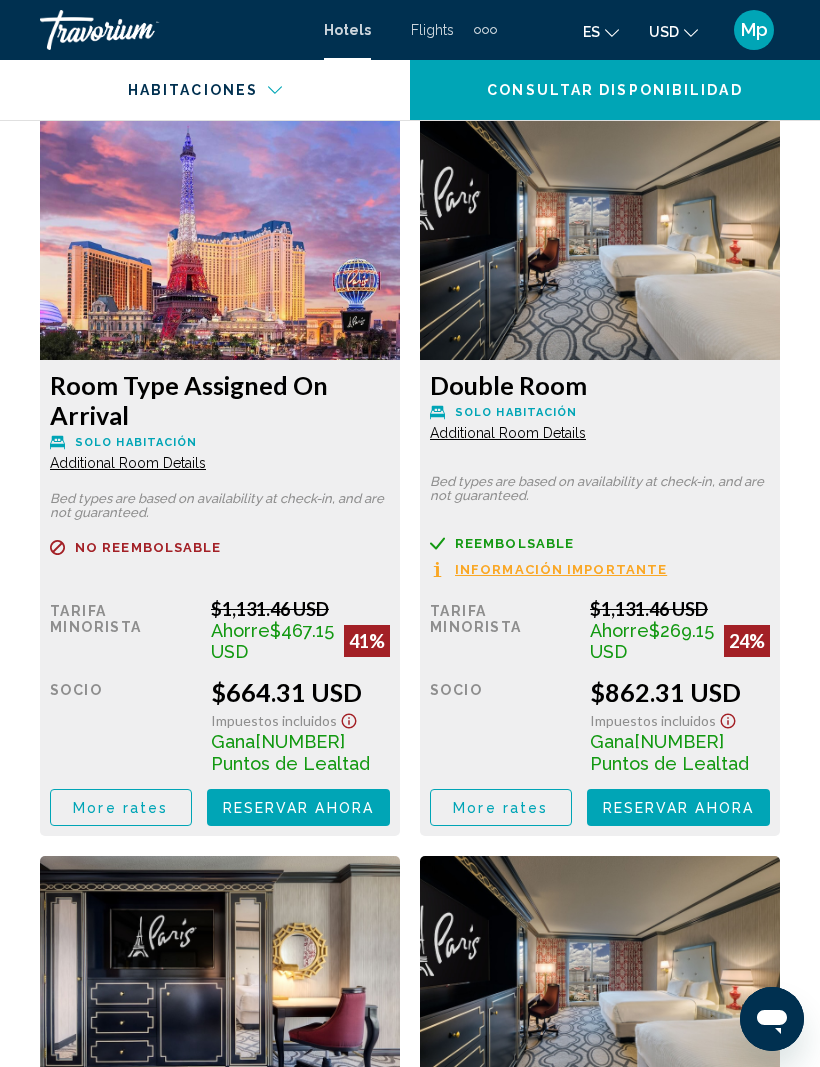 scroll, scrollTop: 3335, scrollLeft: 0, axis: vertical 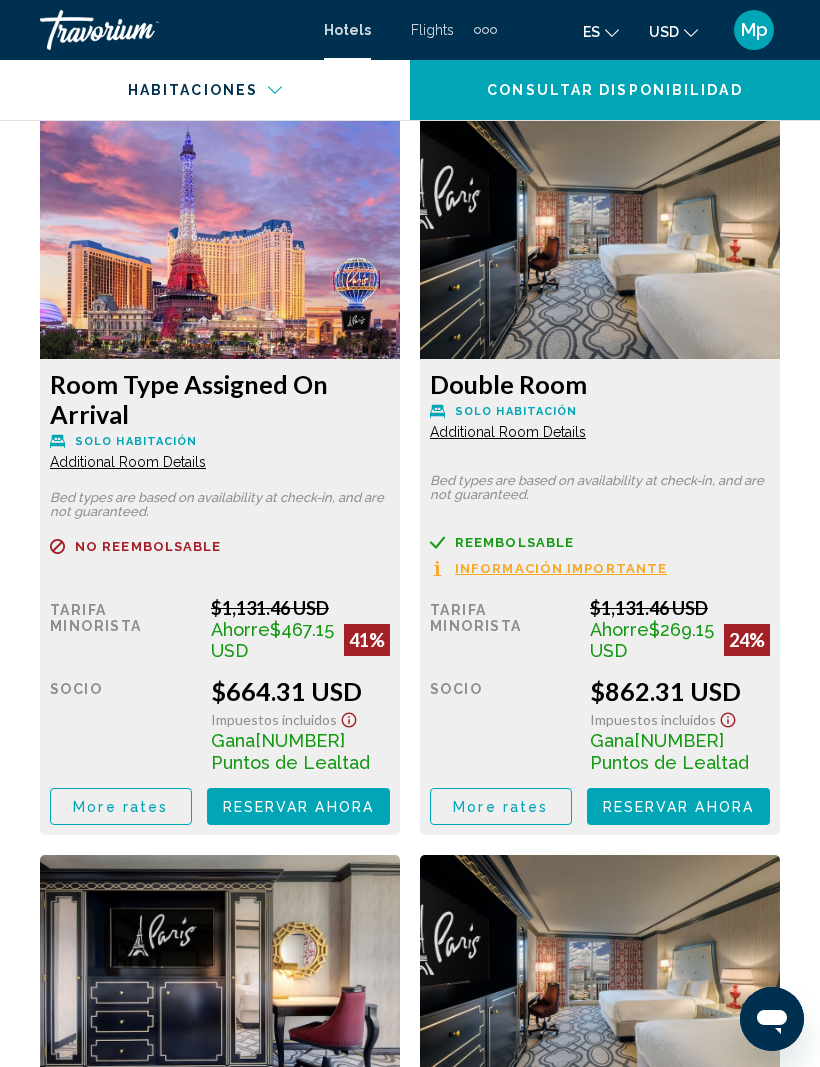 click on "Reservar ahora Ya no está disponible" at bounding box center (298, 806) 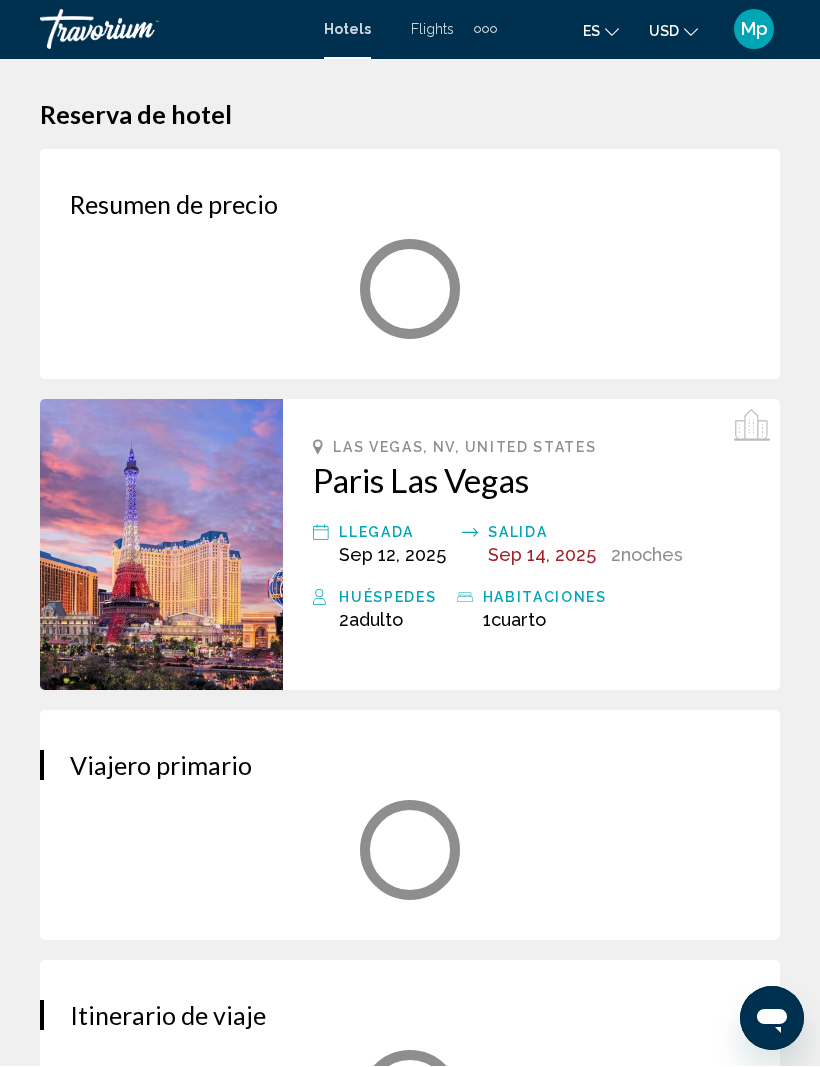 scroll, scrollTop: 1, scrollLeft: 0, axis: vertical 